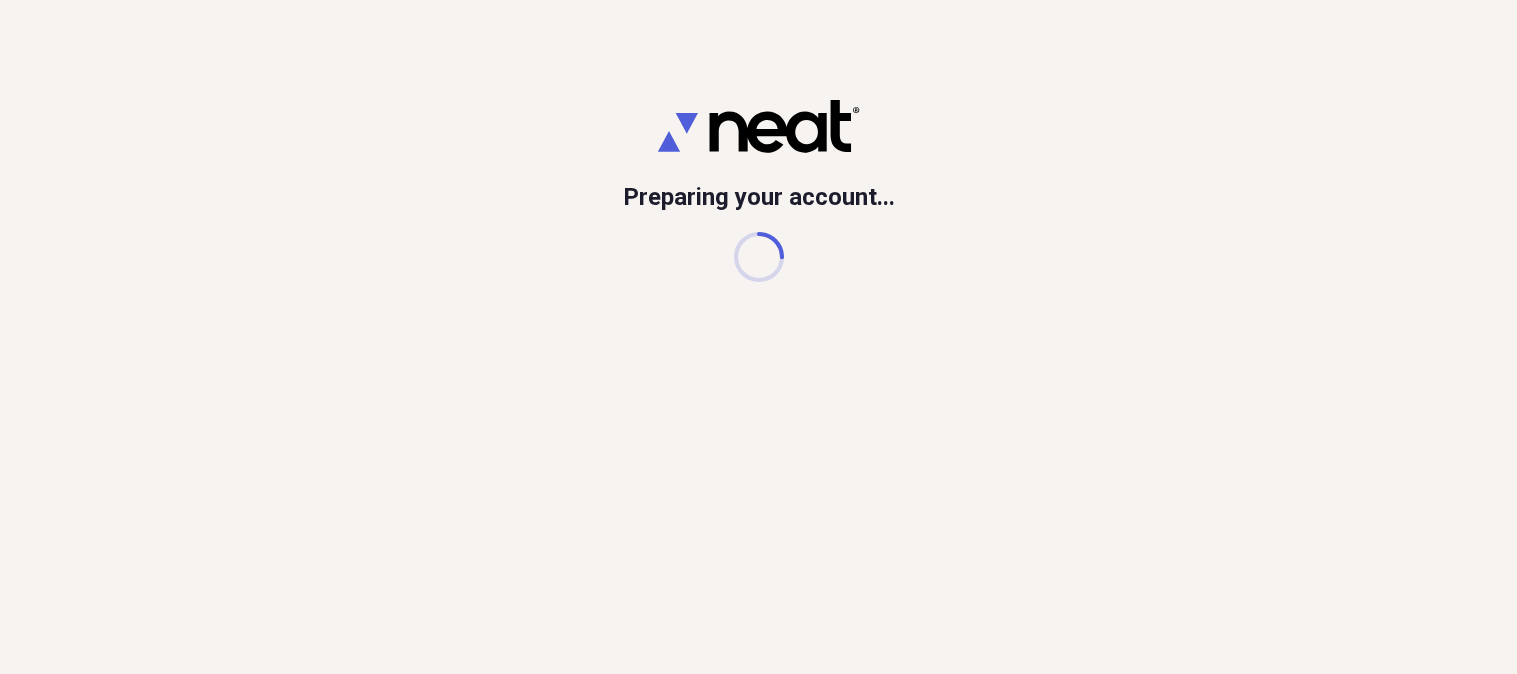 scroll, scrollTop: 0, scrollLeft: 0, axis: both 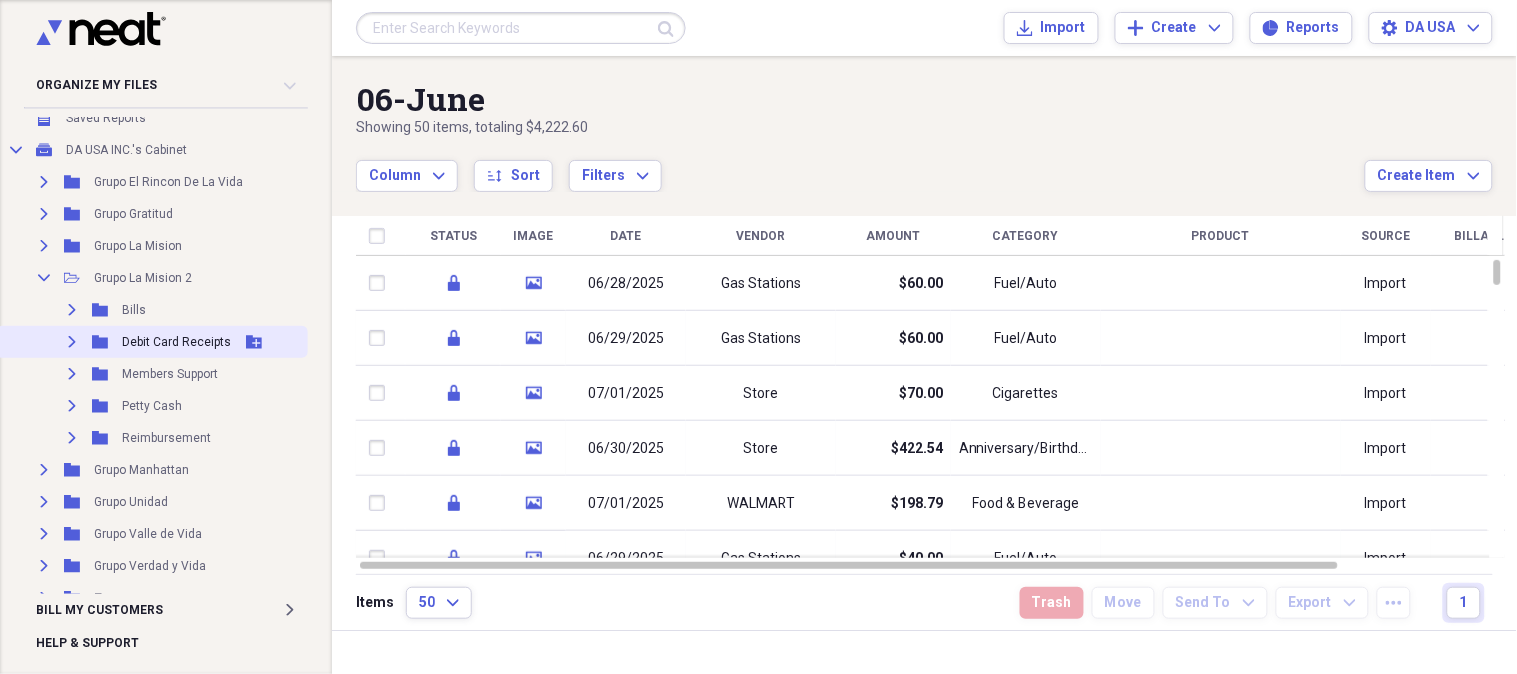 click on "Expand" 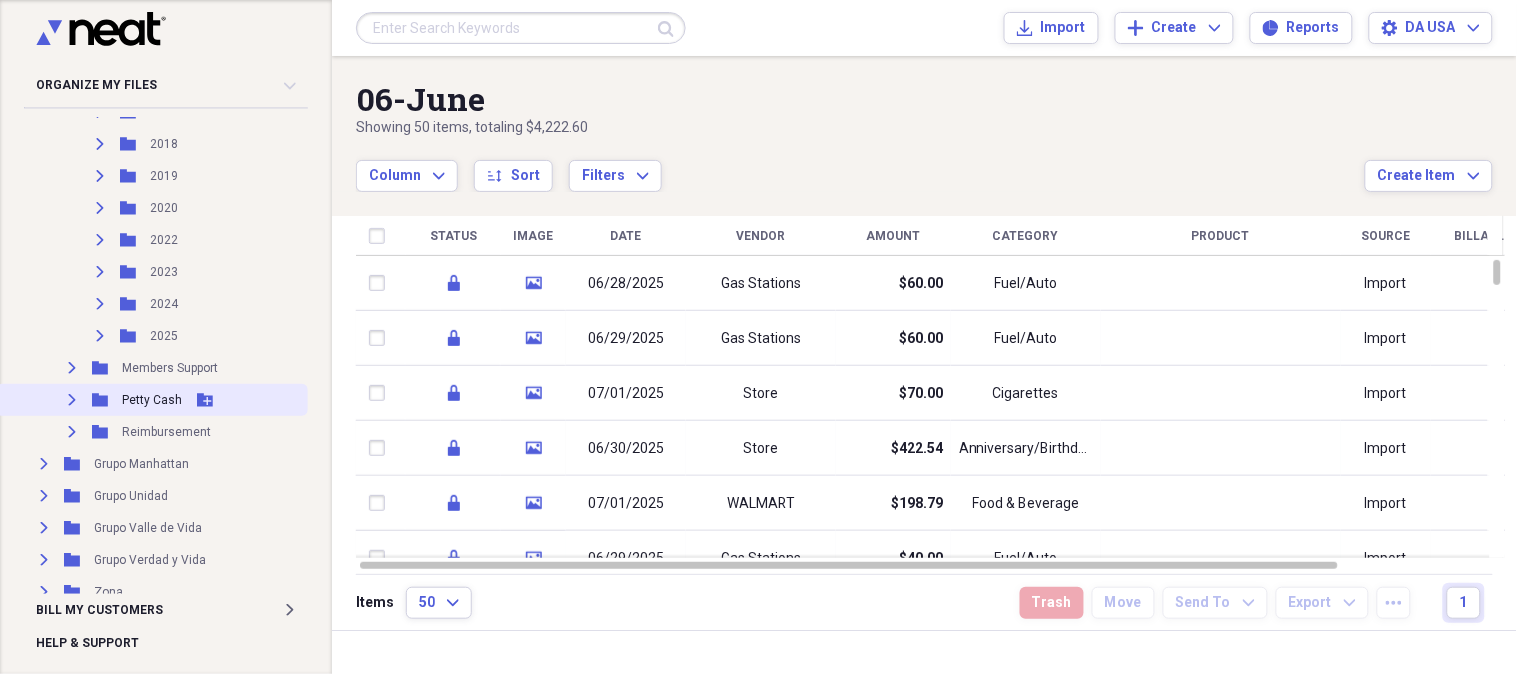 scroll, scrollTop: 444, scrollLeft: 0, axis: vertical 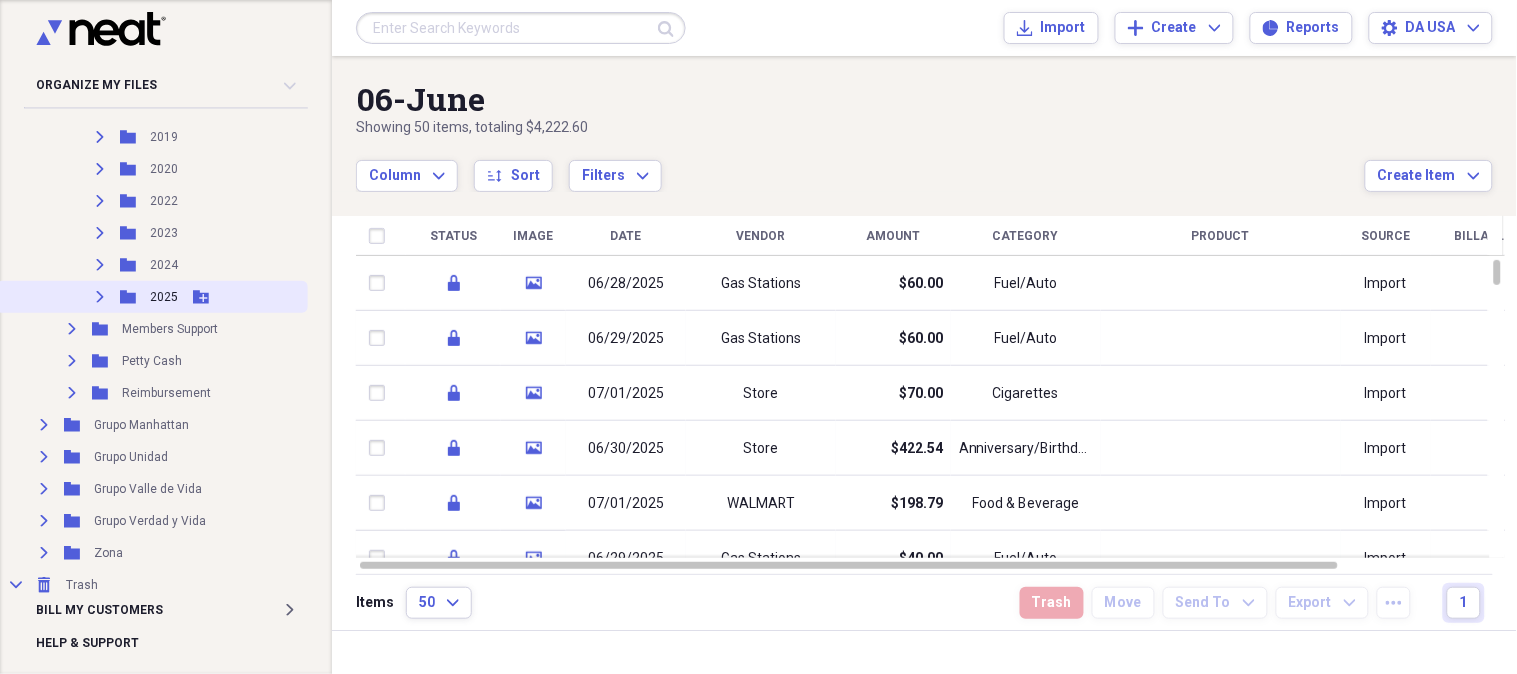click on "Expand" 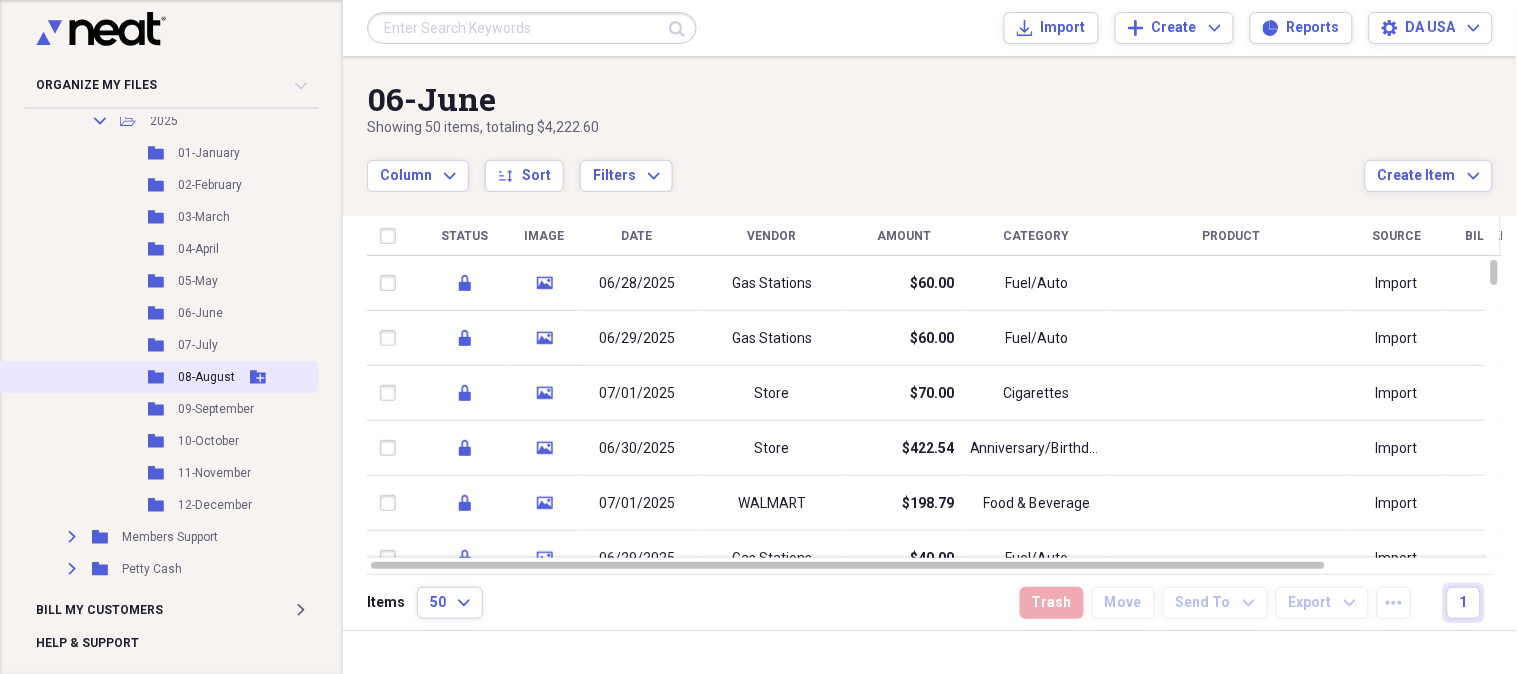 scroll, scrollTop: 666, scrollLeft: 0, axis: vertical 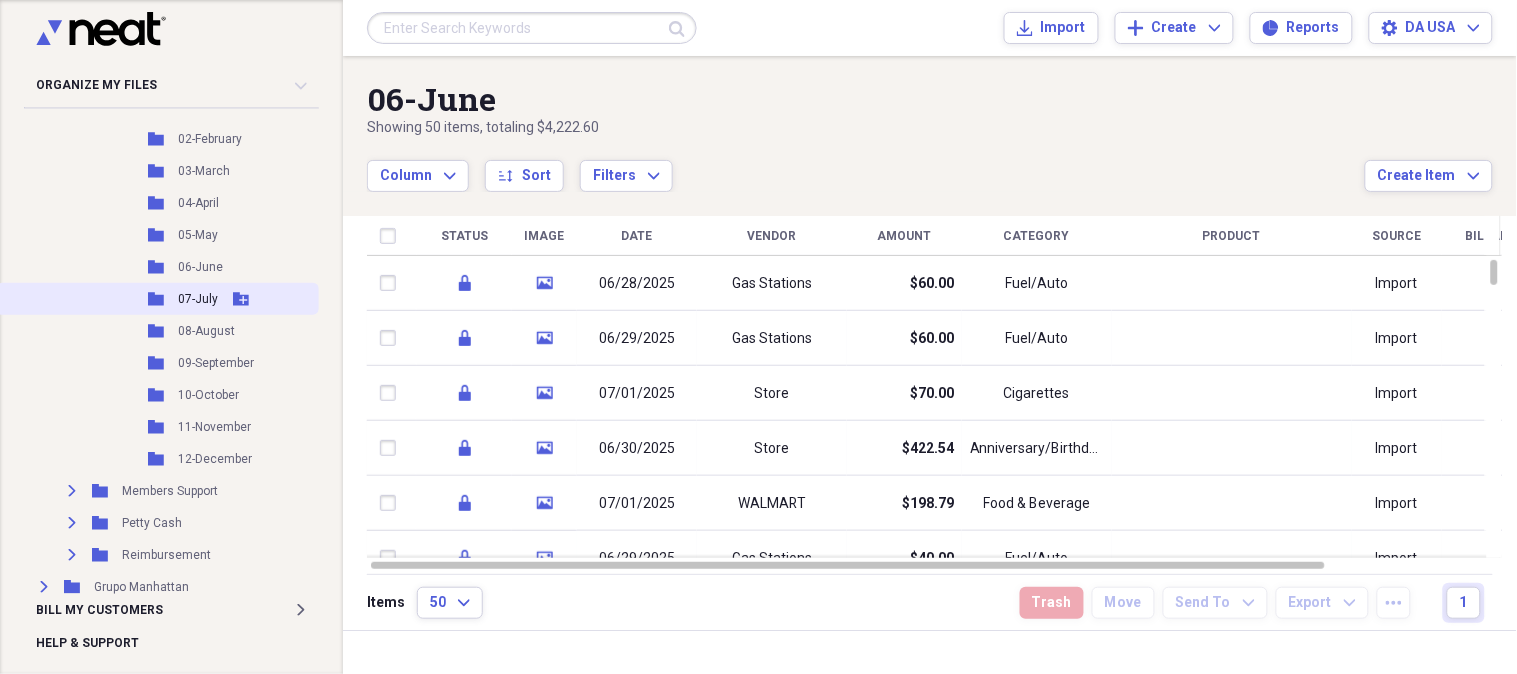 click 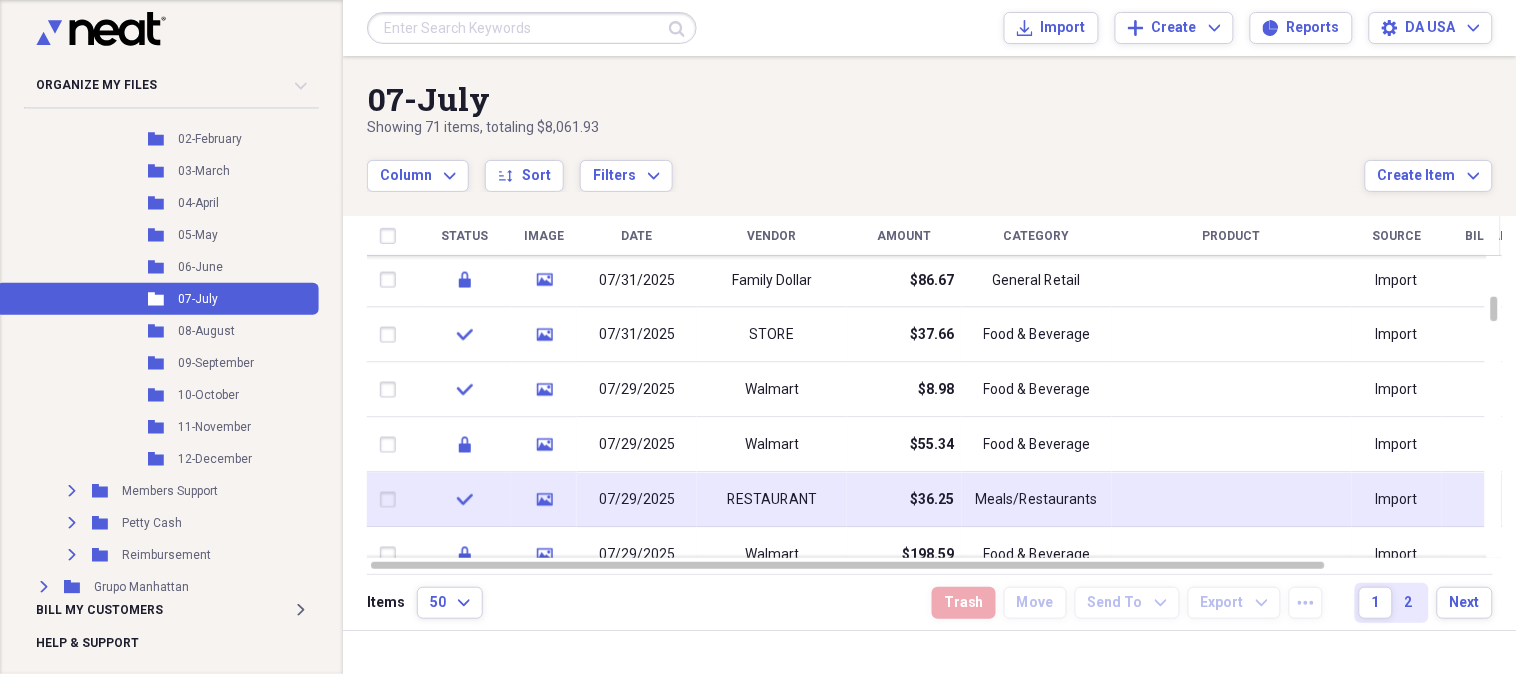 click on "$36.25" at bounding box center (932, 500) 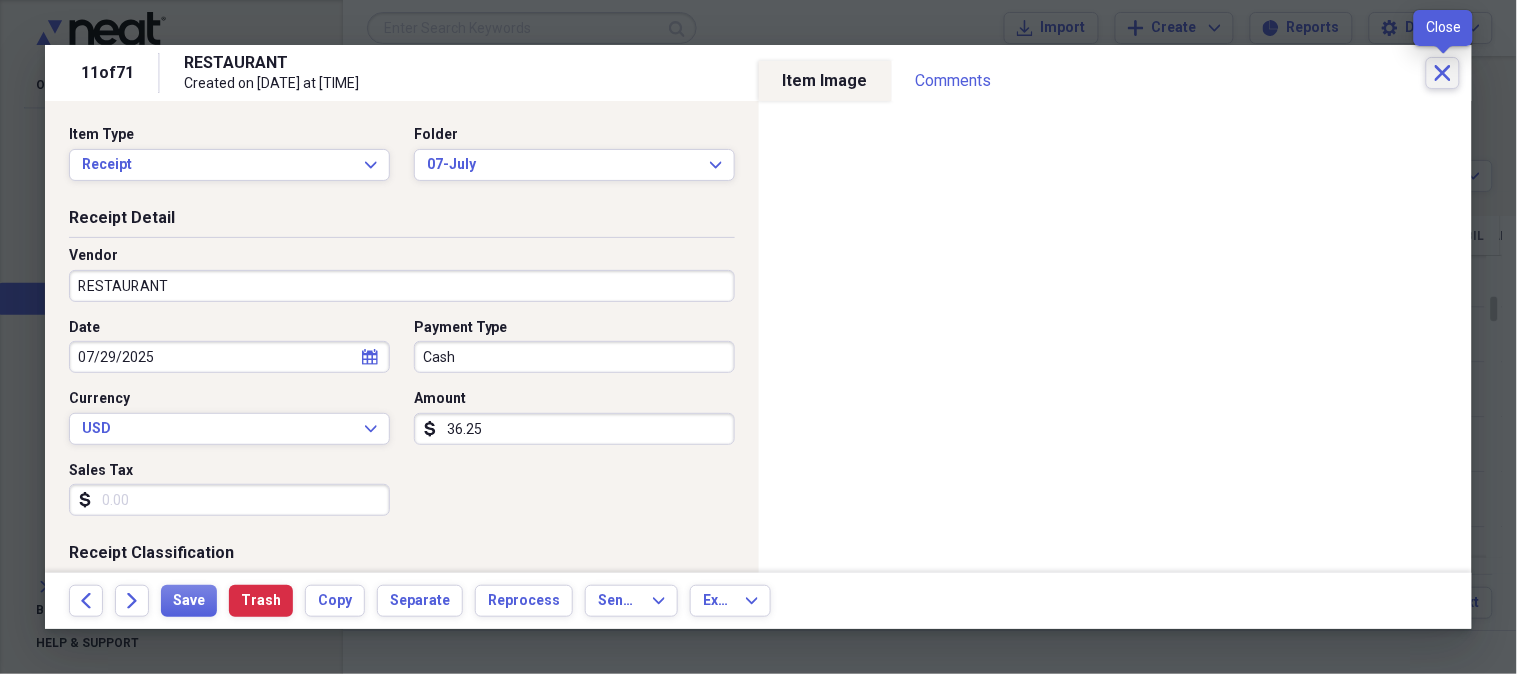click on "Close" at bounding box center (1443, 73) 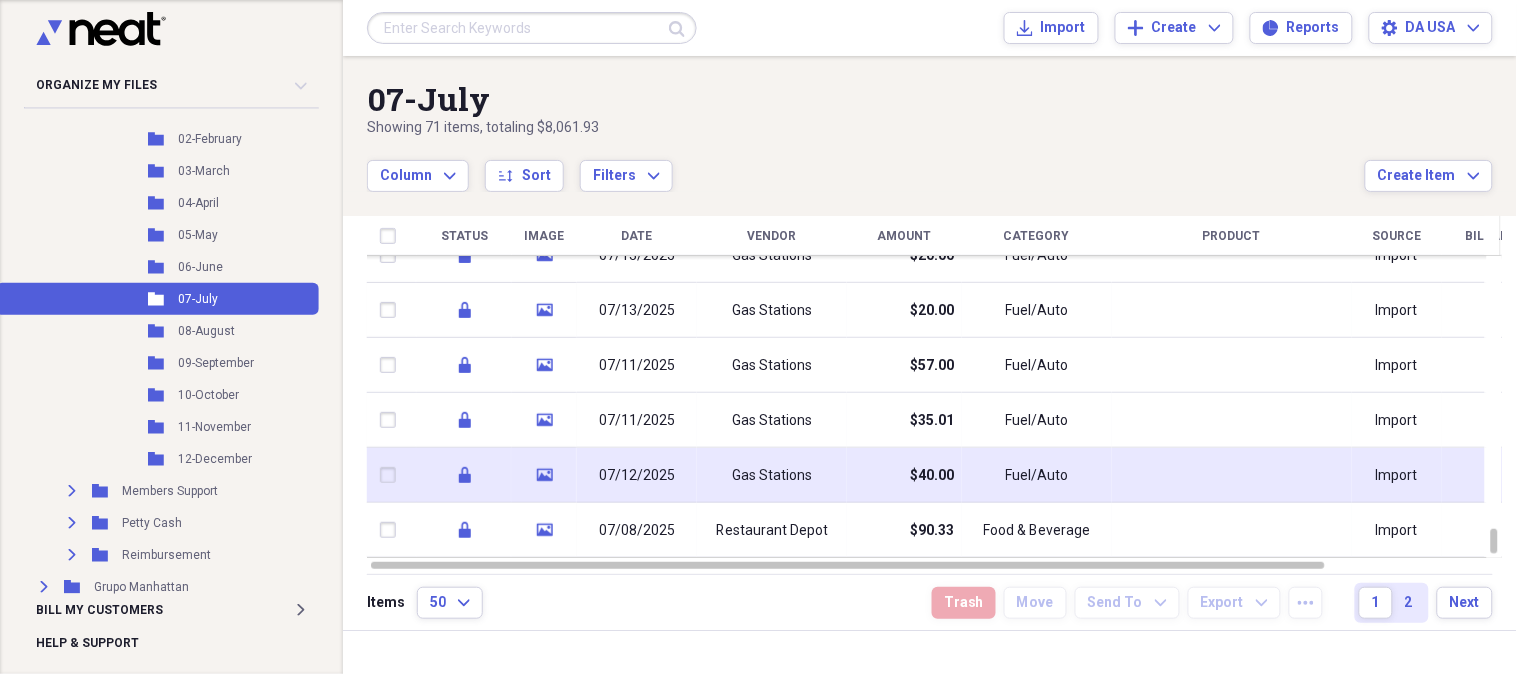 click on "Fuel/Auto" at bounding box center [1037, 475] 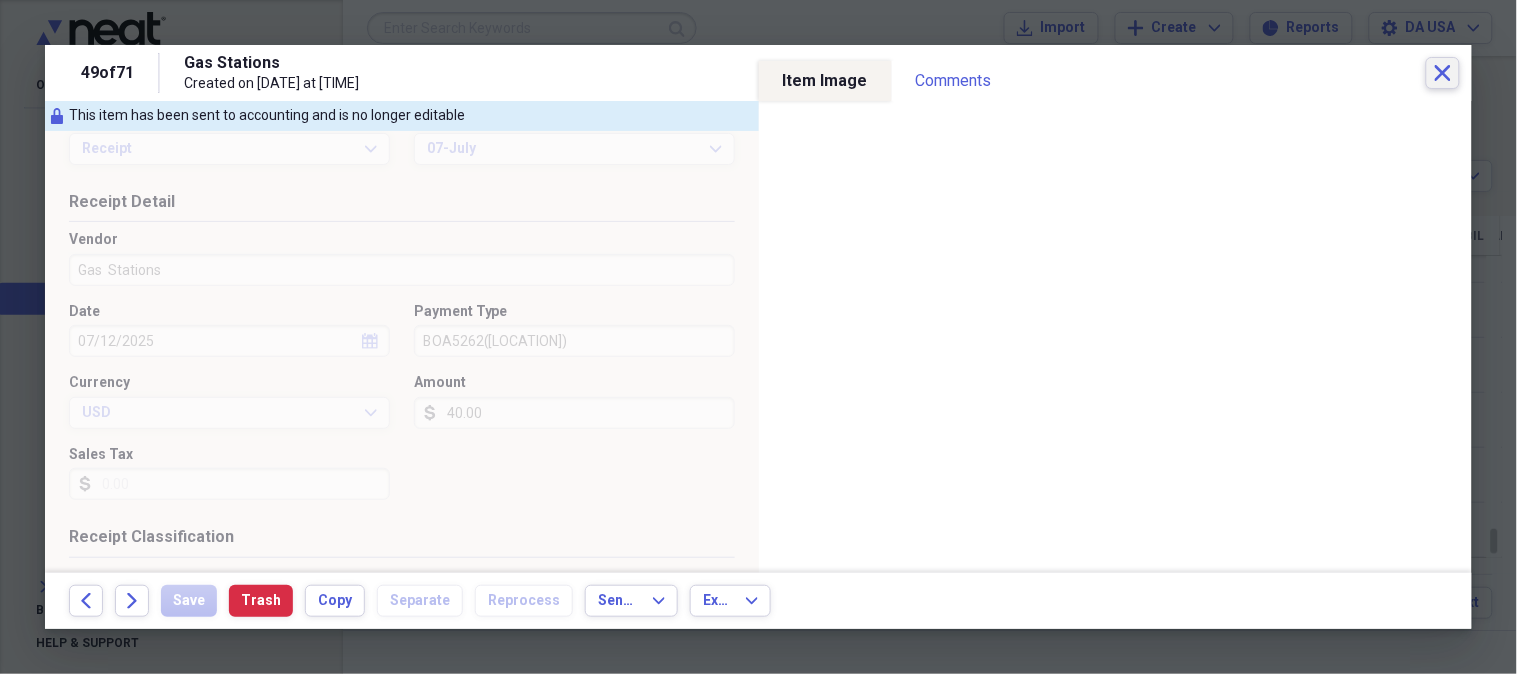 click on "Close" at bounding box center [1443, 73] 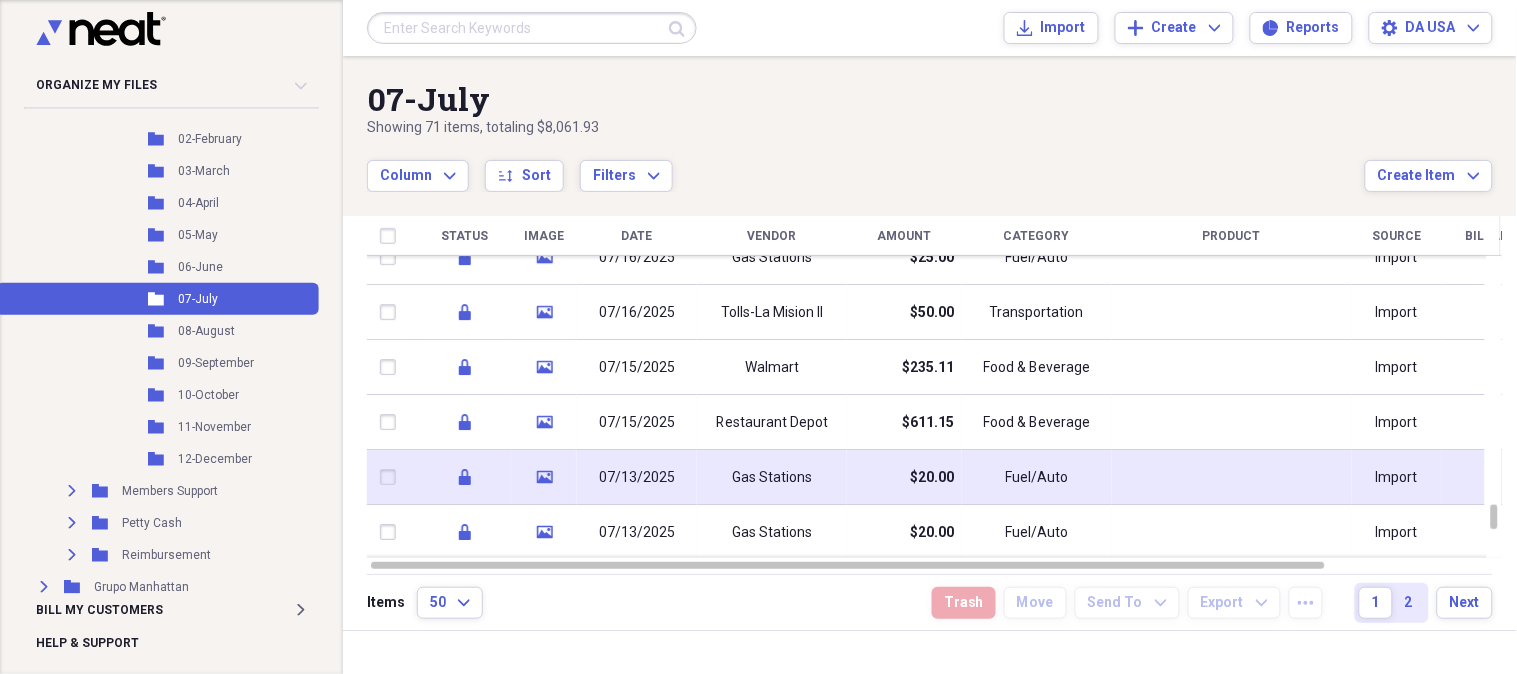 click on "$20.00" at bounding box center [932, 478] 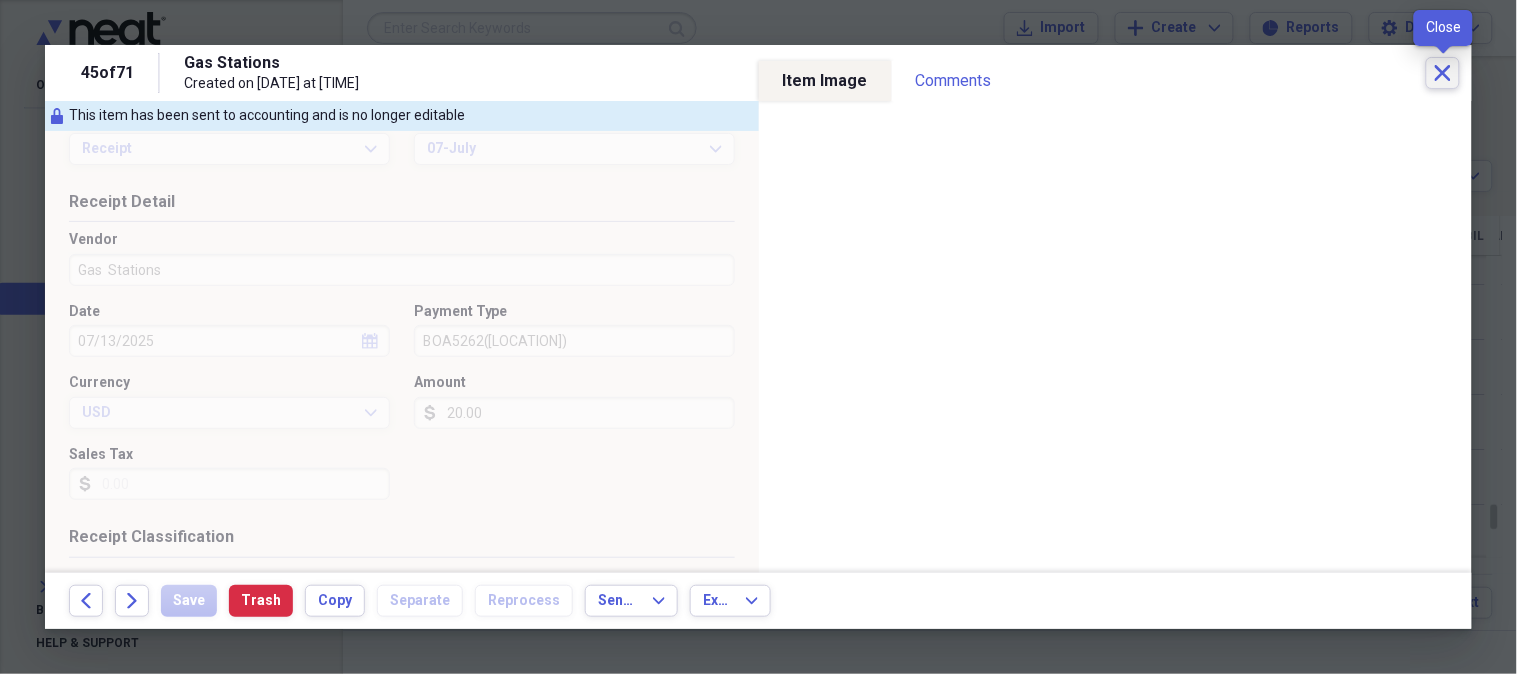 click 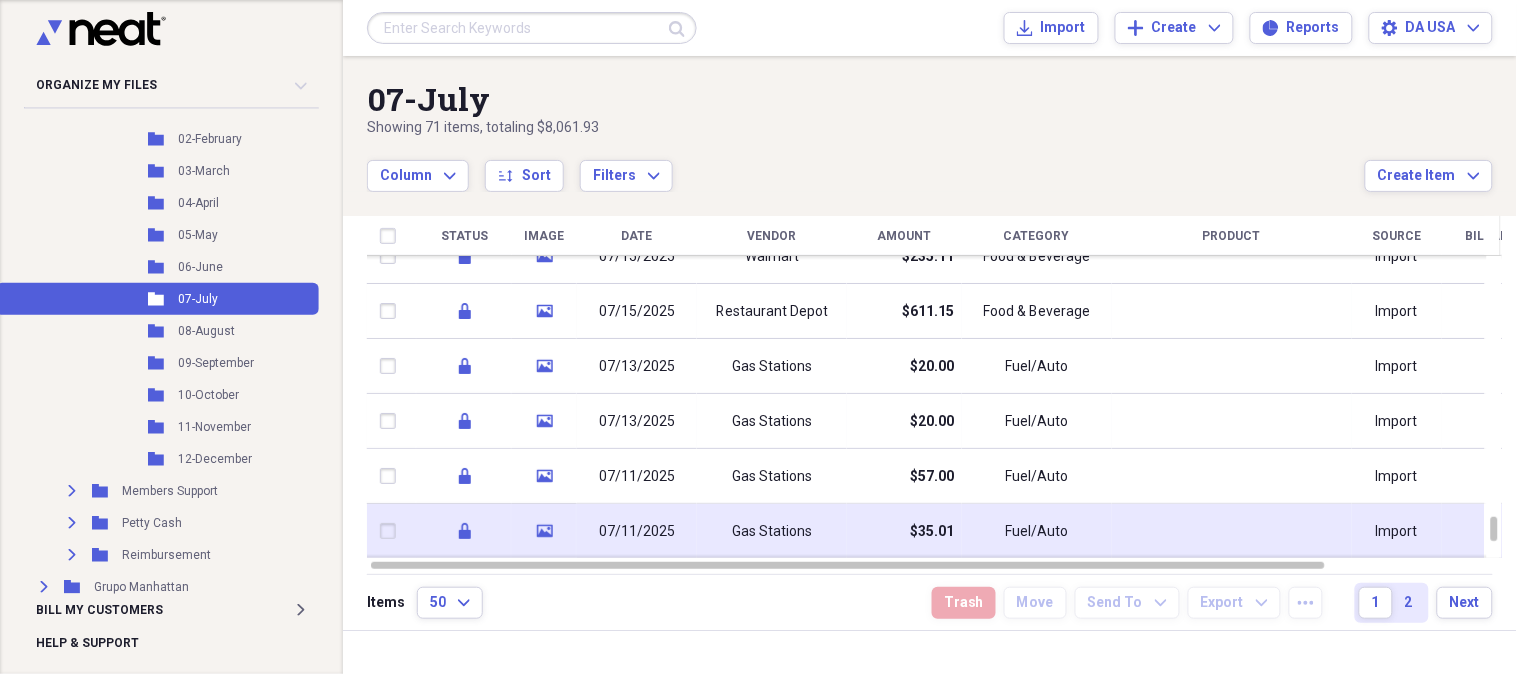 click on "$35.01" at bounding box center (904, 531) 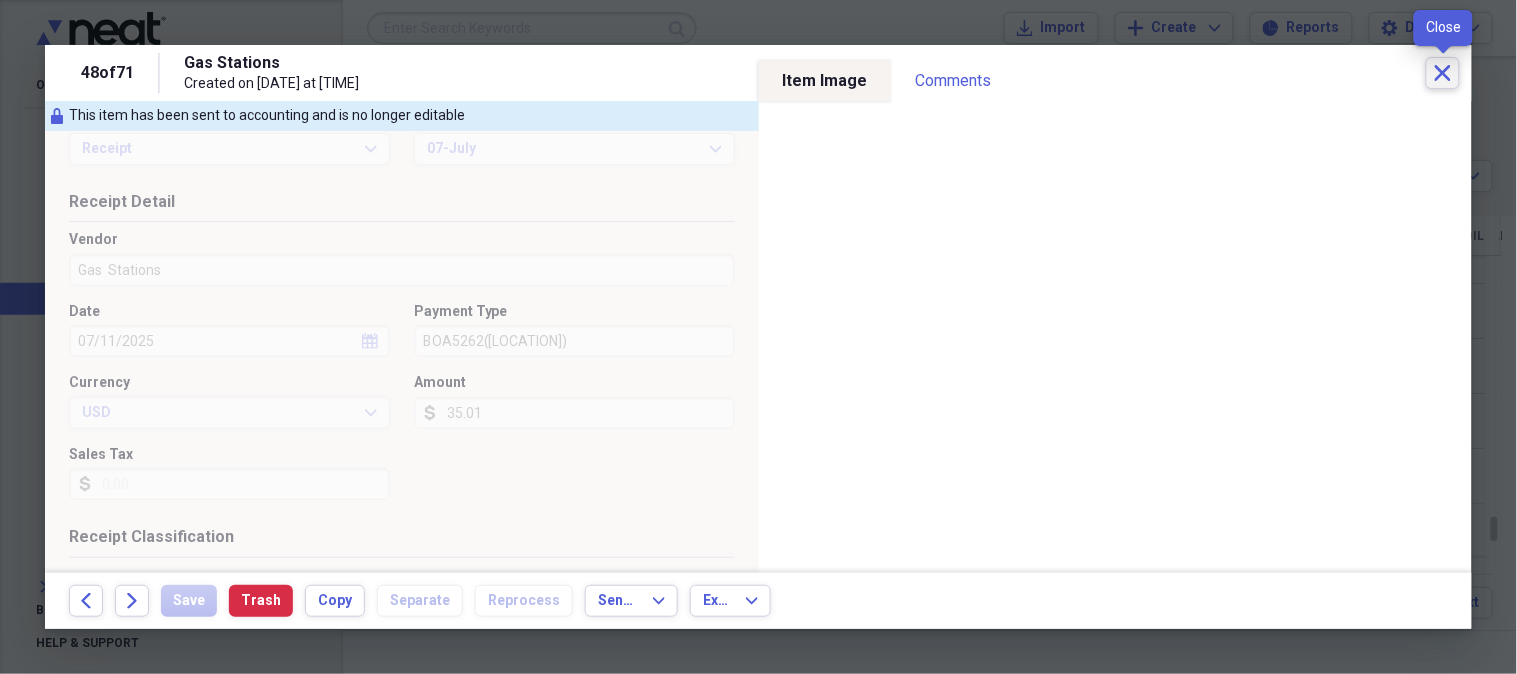 click on "Close" at bounding box center (1443, 73) 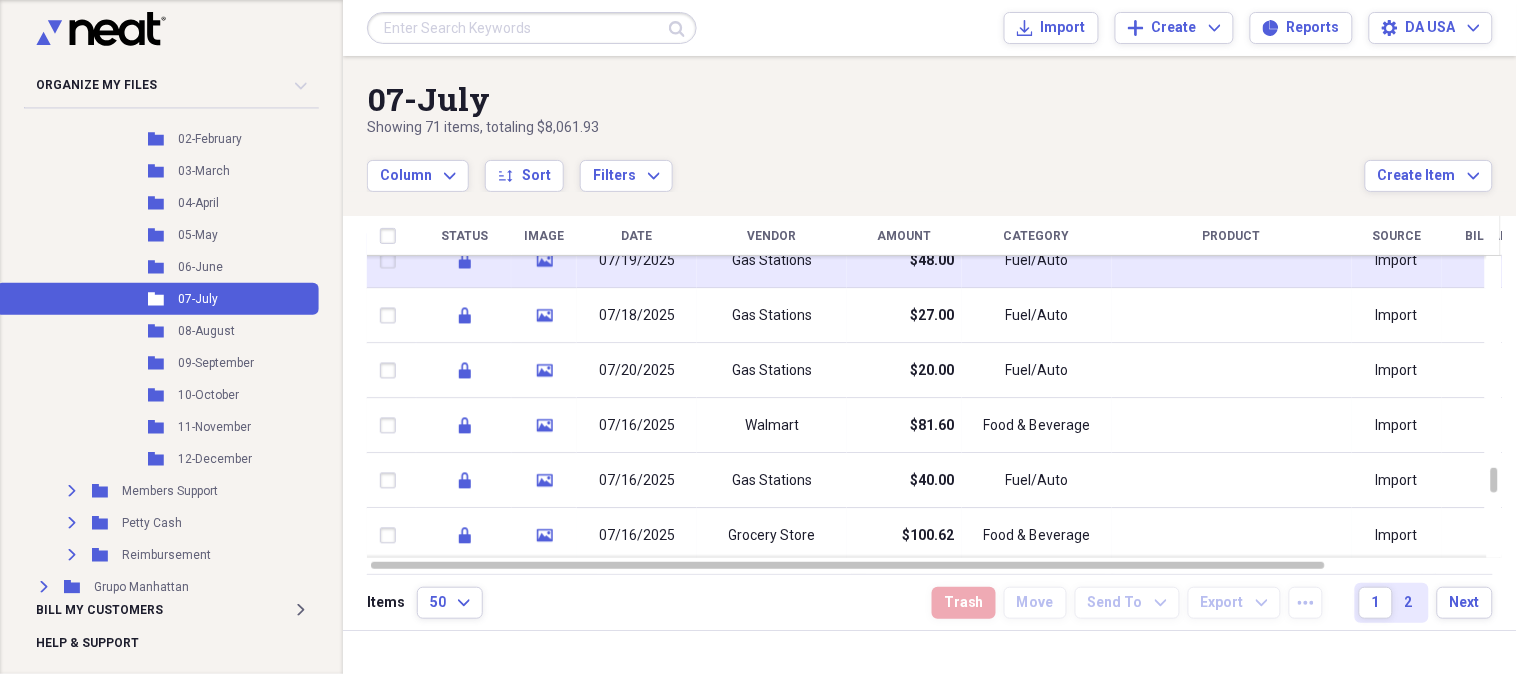 click on "$48.00" at bounding box center (932, 261) 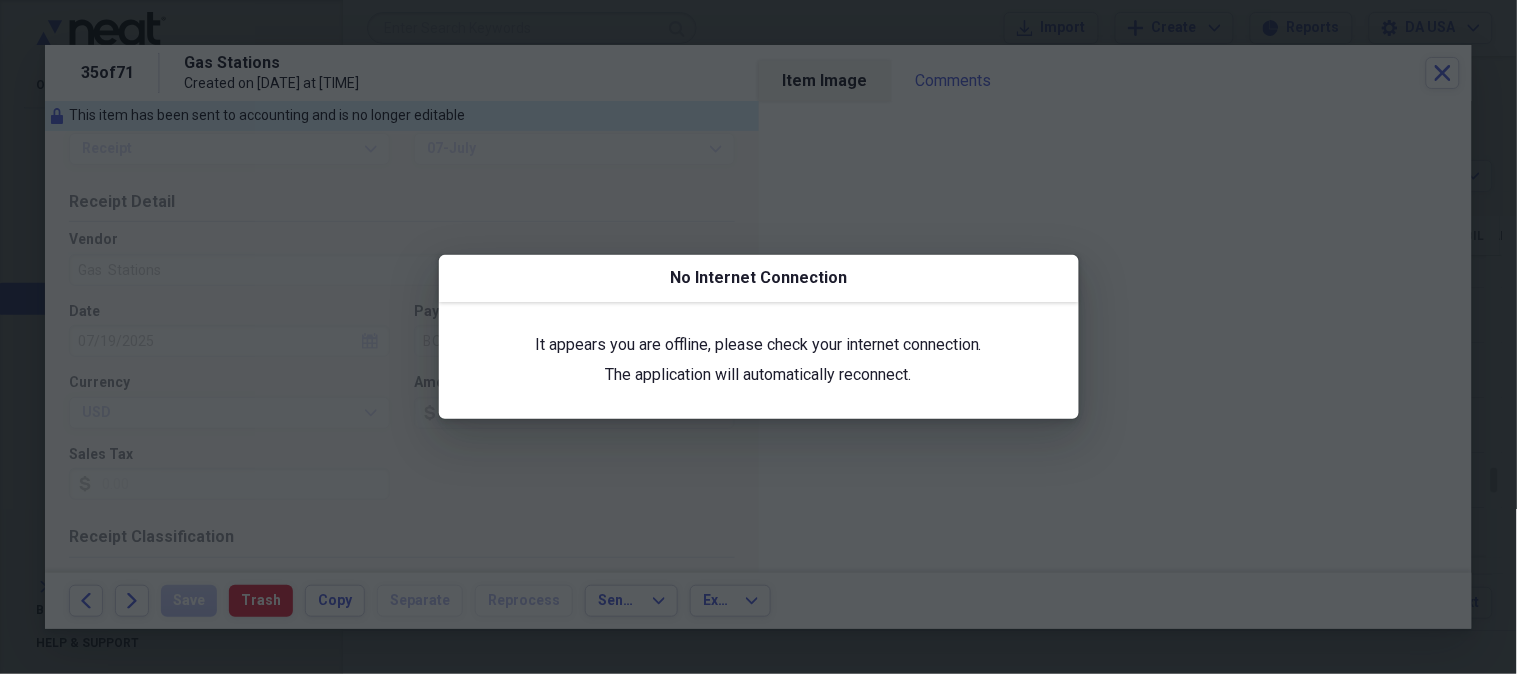 drag, startPoint x: 765, startPoint y: 313, endPoint x: 785, endPoint y: 333, distance: 28.284271 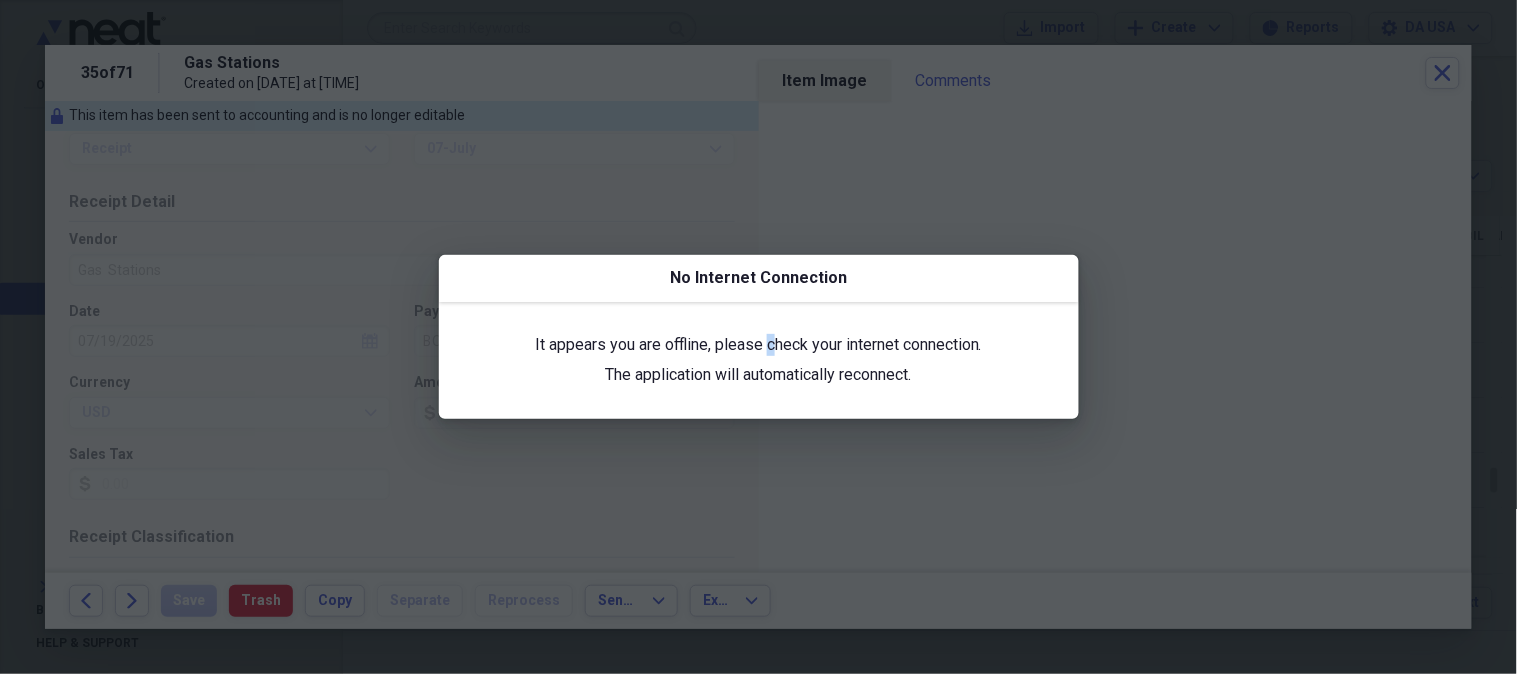 click at bounding box center (758, 337) 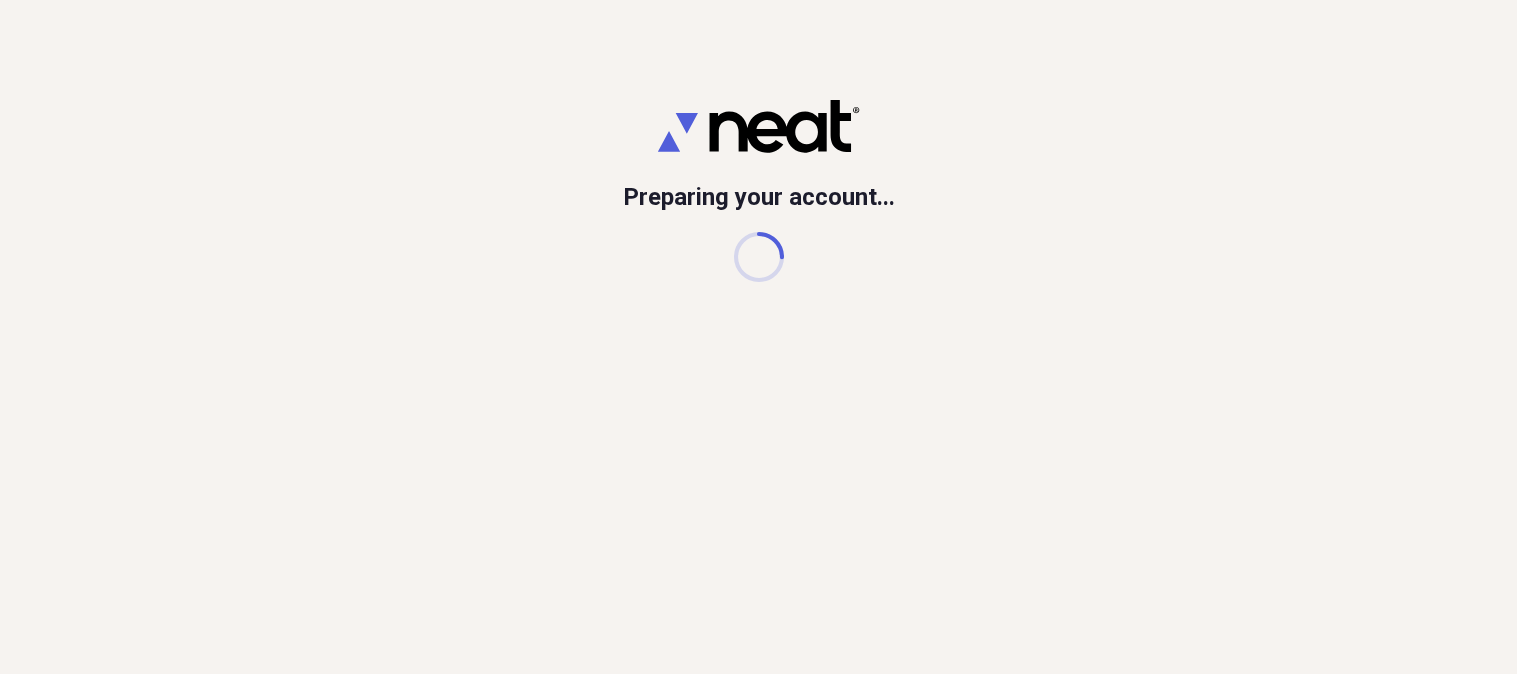 scroll, scrollTop: 0, scrollLeft: 0, axis: both 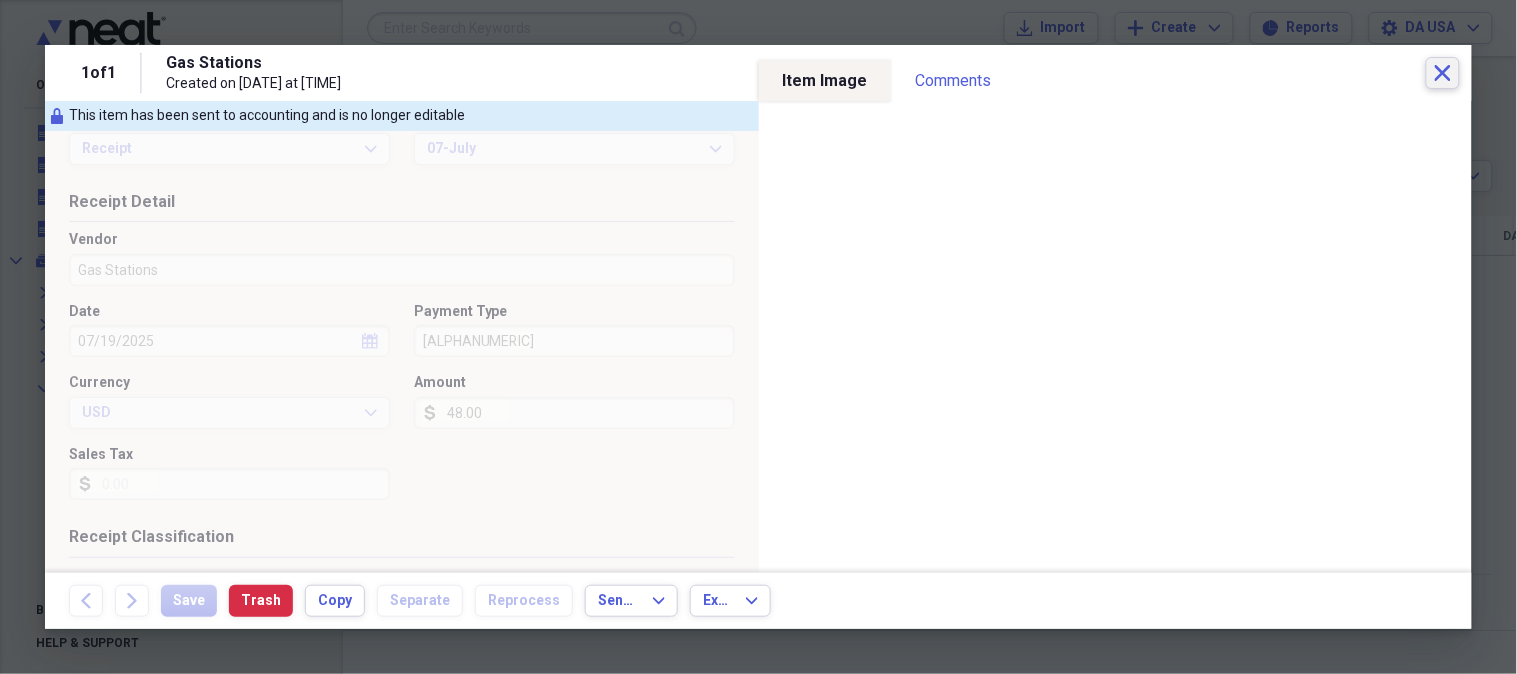 click on "Close" at bounding box center [1443, 73] 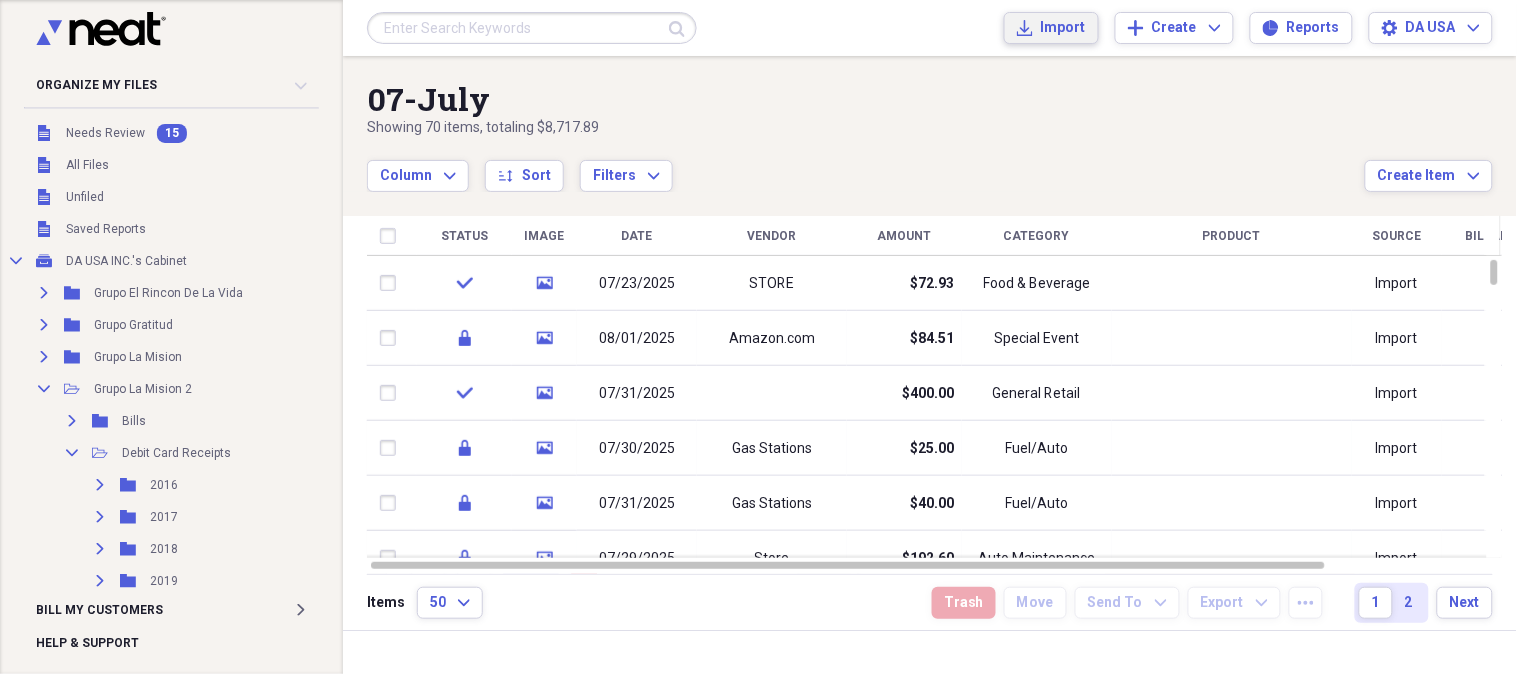 click on "Import" at bounding box center (1063, 28) 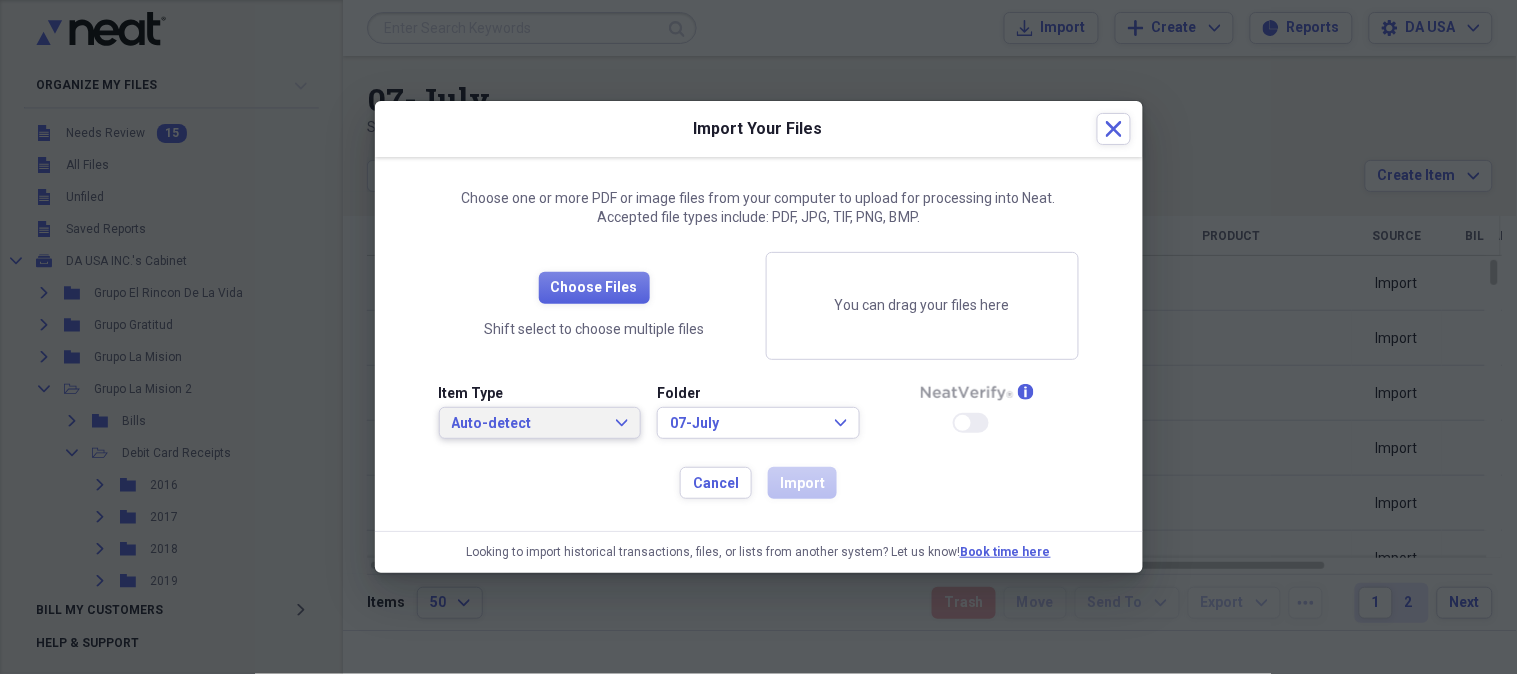 click on "Auto-detect" at bounding box center (528, 424) 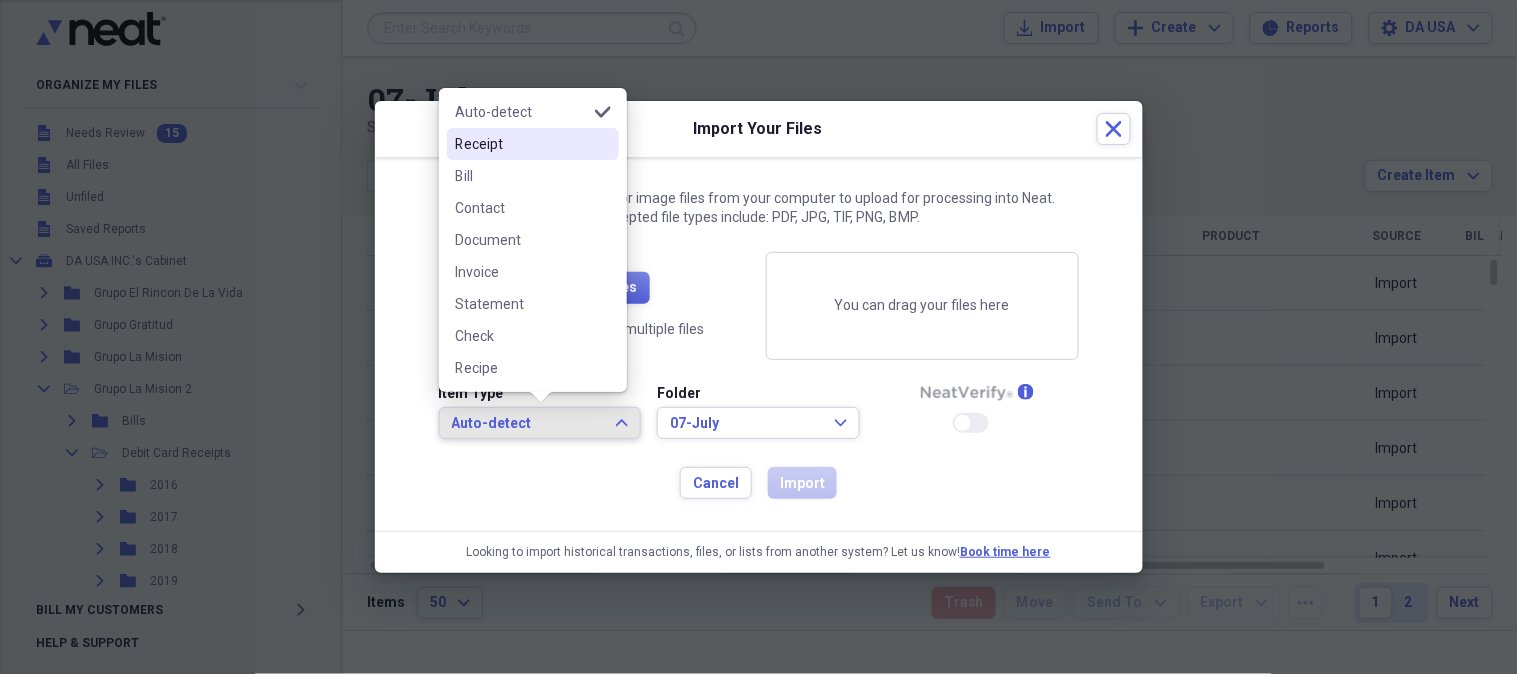 click on "Receipt" at bounding box center [521, 144] 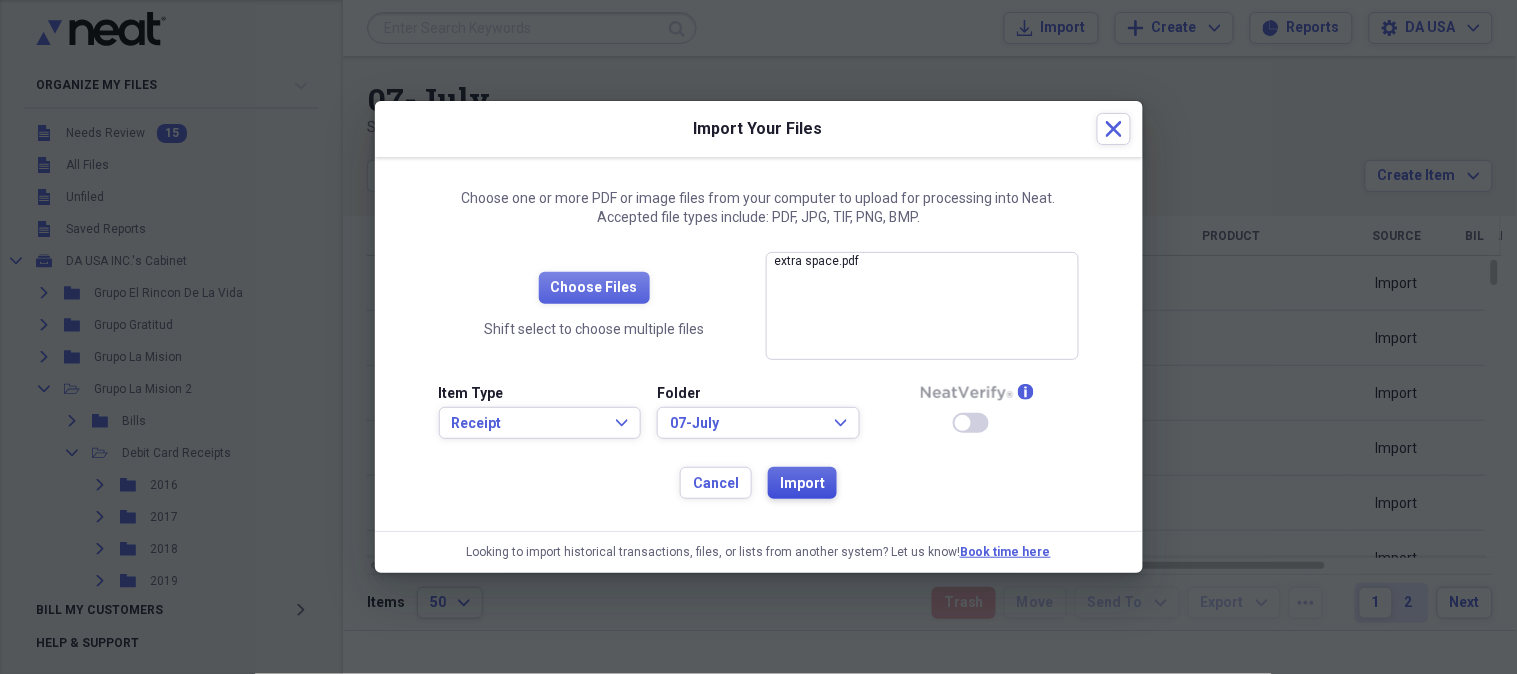 click on "Import" at bounding box center (802, 484) 